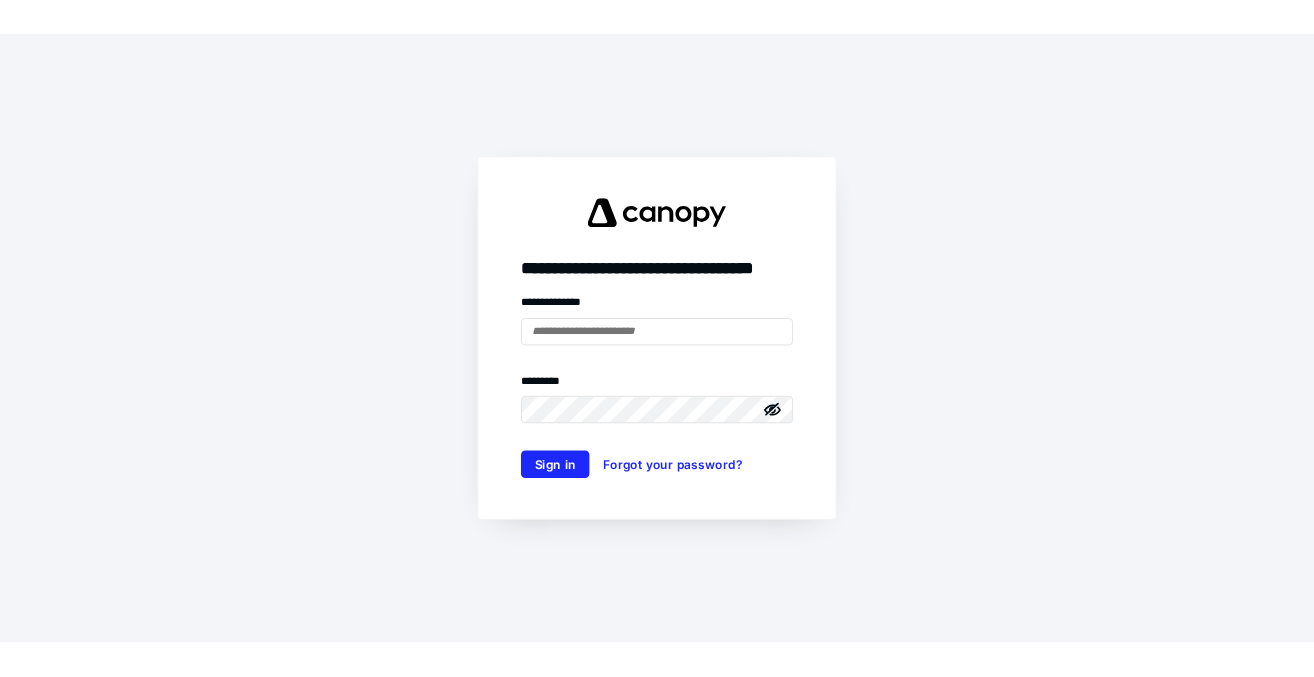 scroll, scrollTop: 0, scrollLeft: 0, axis: both 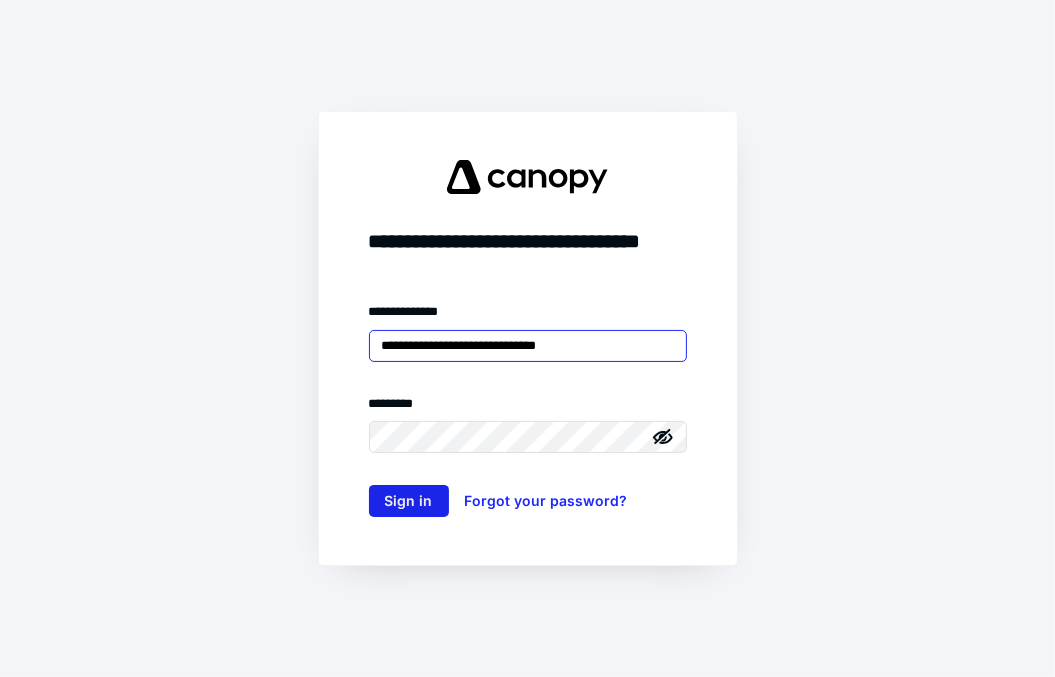 type on "**********" 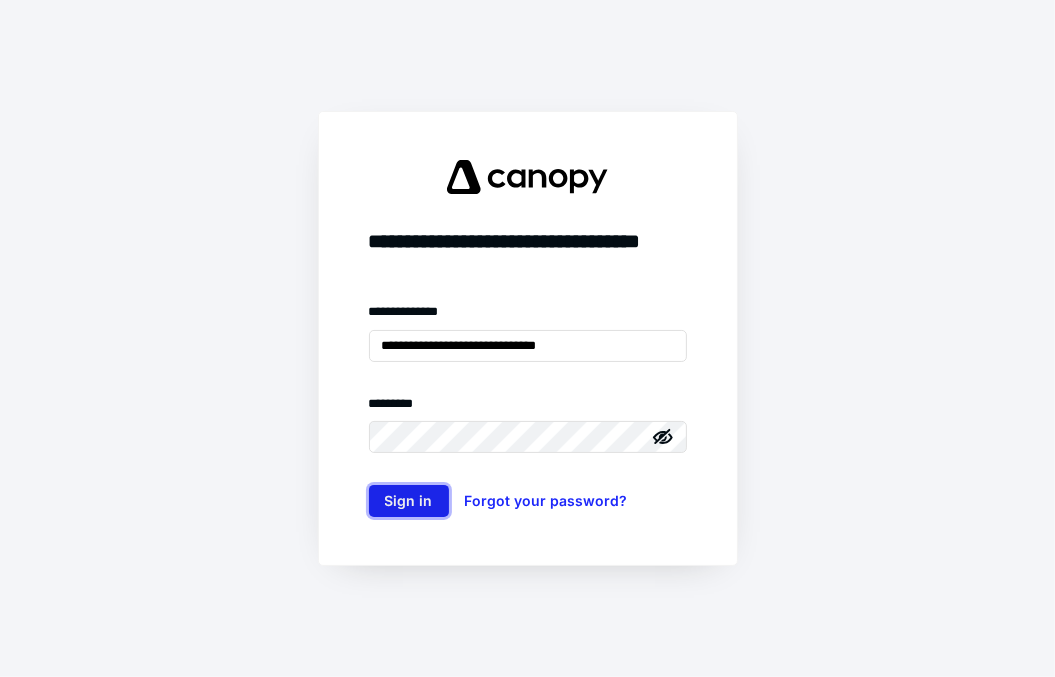 click on "Sign in" at bounding box center (409, 501) 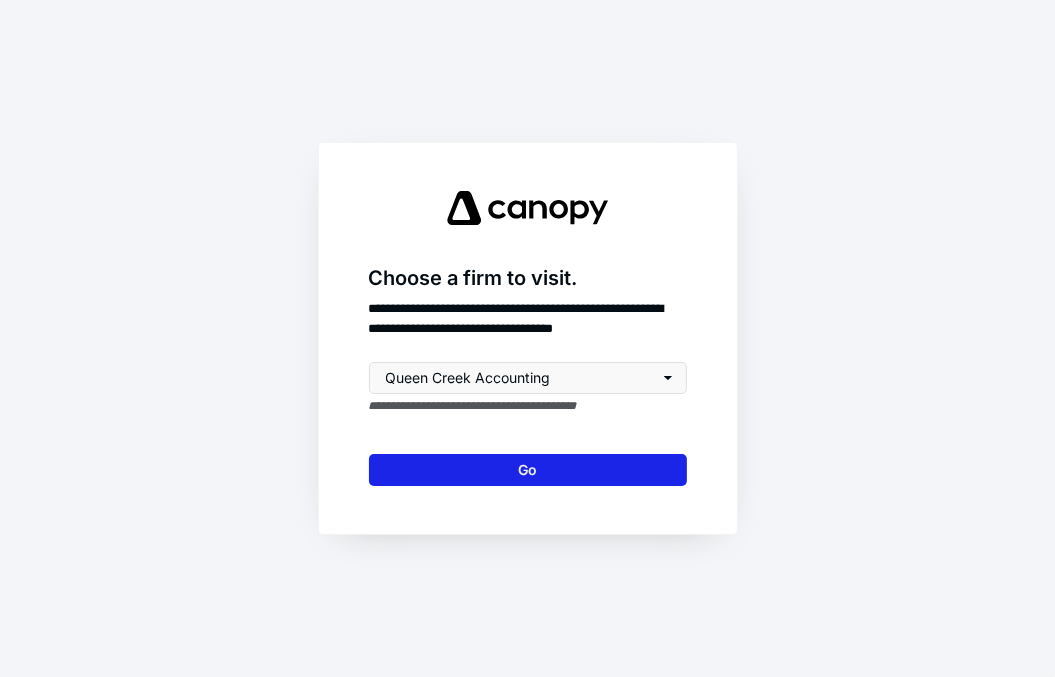 click on "Go" at bounding box center [528, 470] 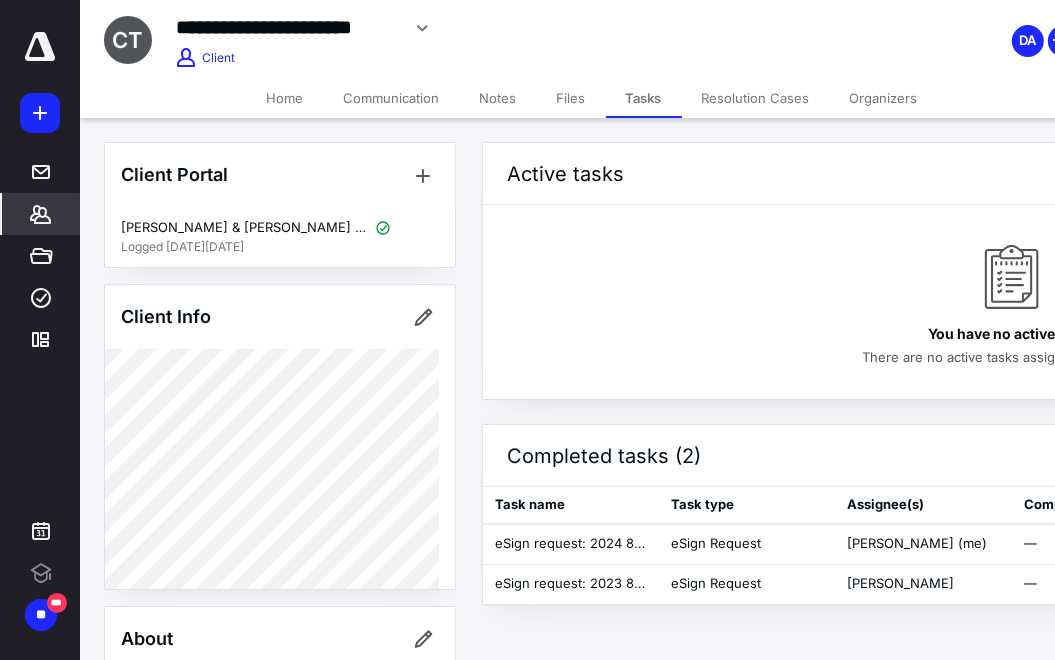click 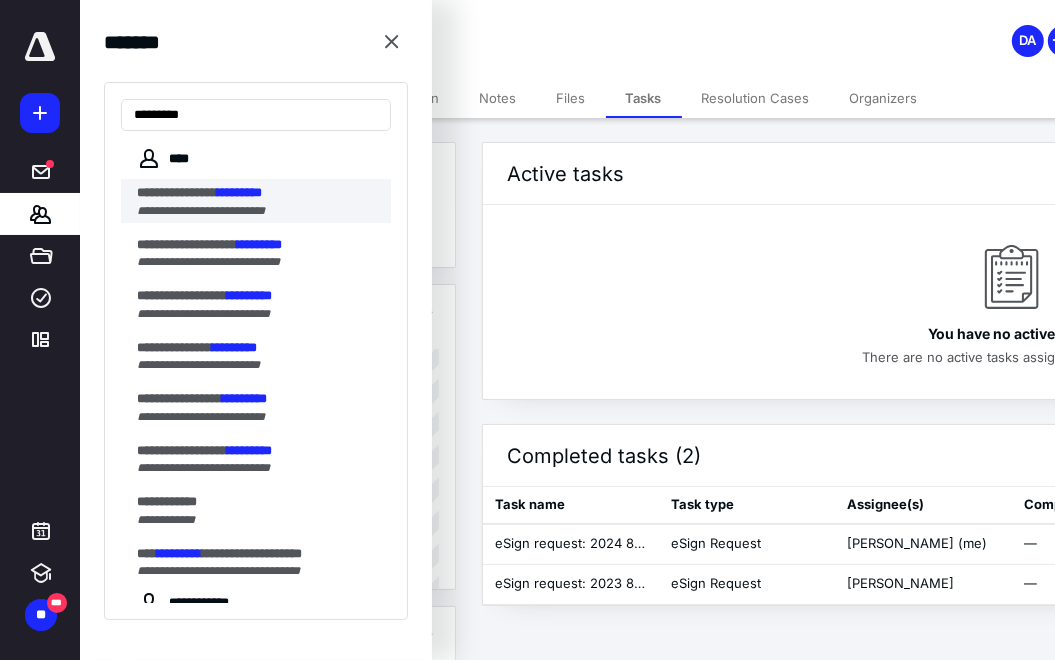 type on "*********" 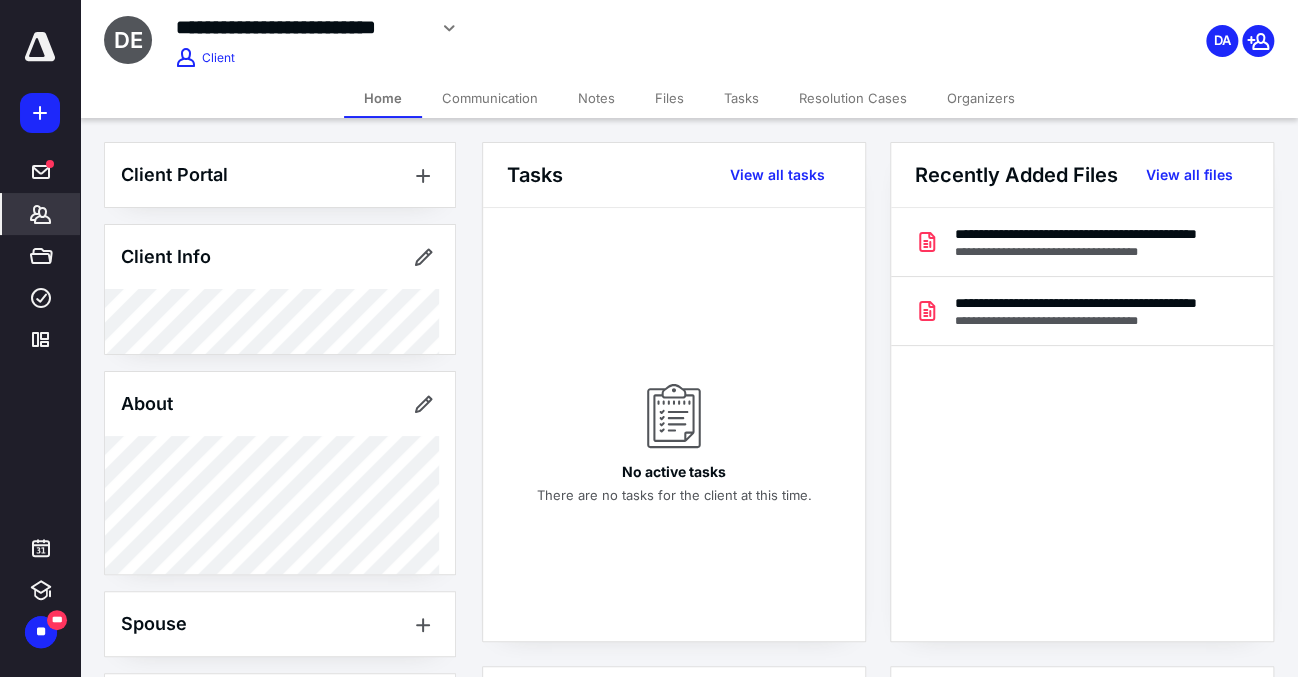 click on "Files" at bounding box center [669, 98] 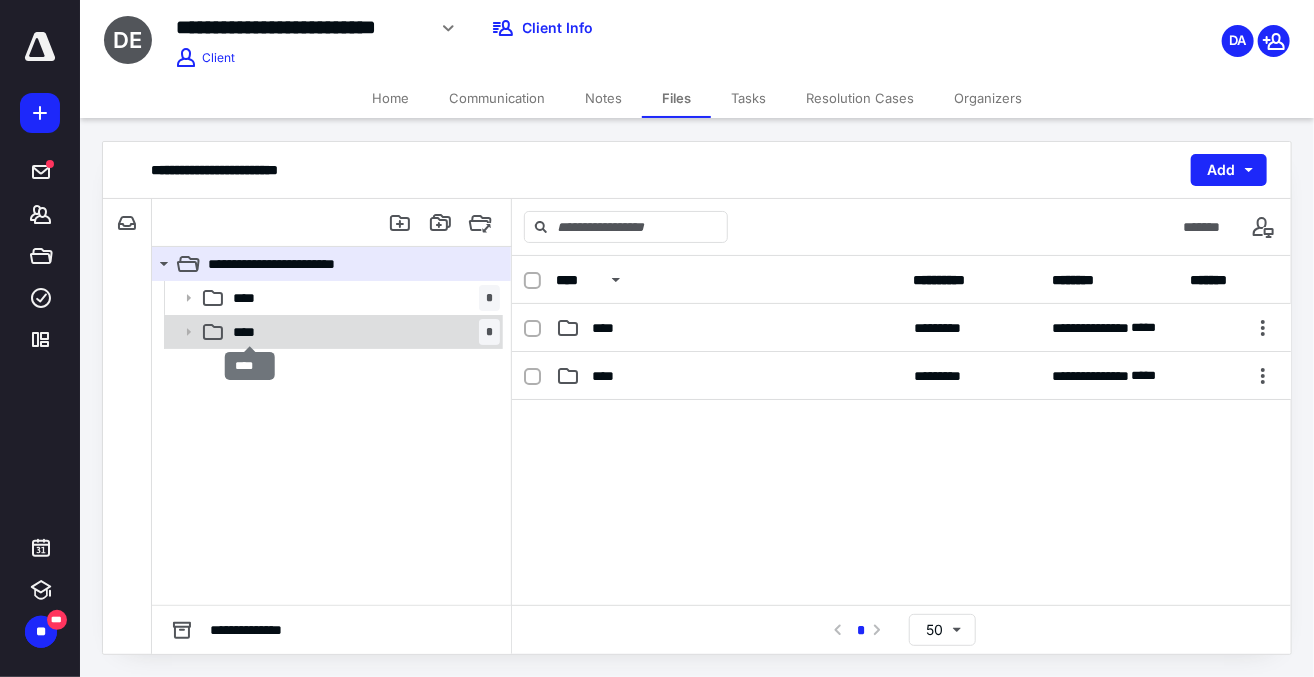 click on "****" at bounding box center (250, 332) 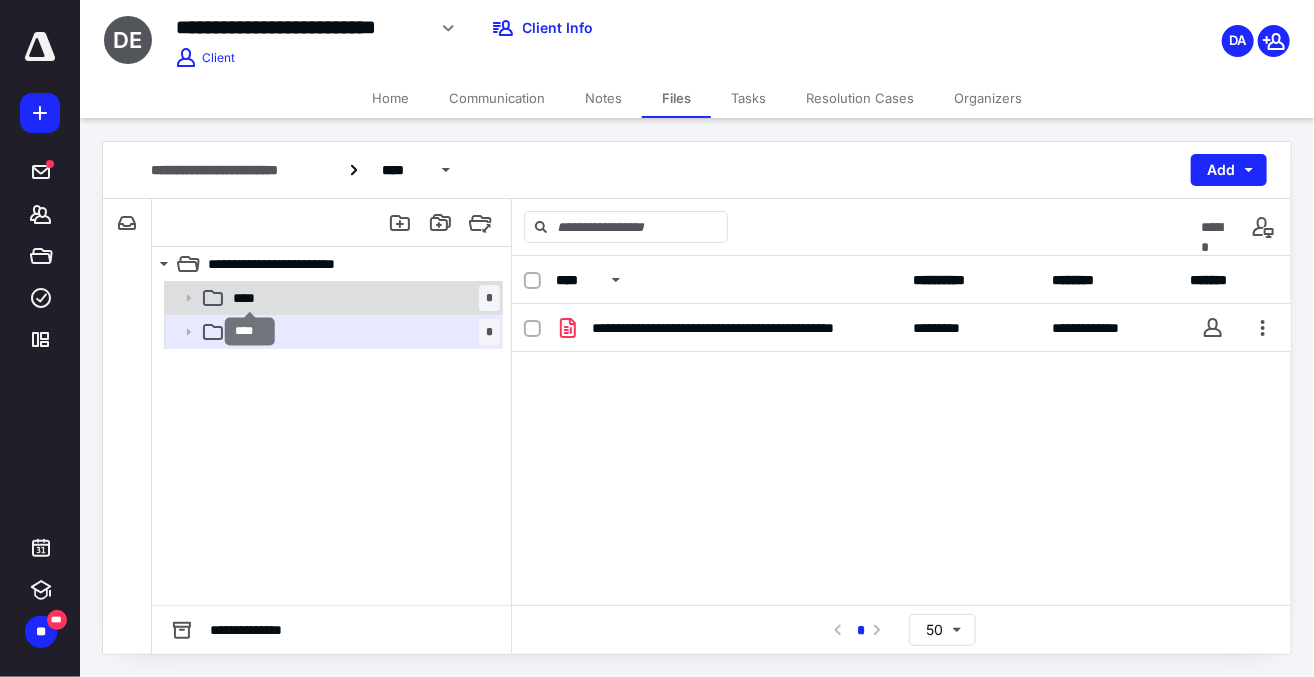 click on "****" at bounding box center [250, 298] 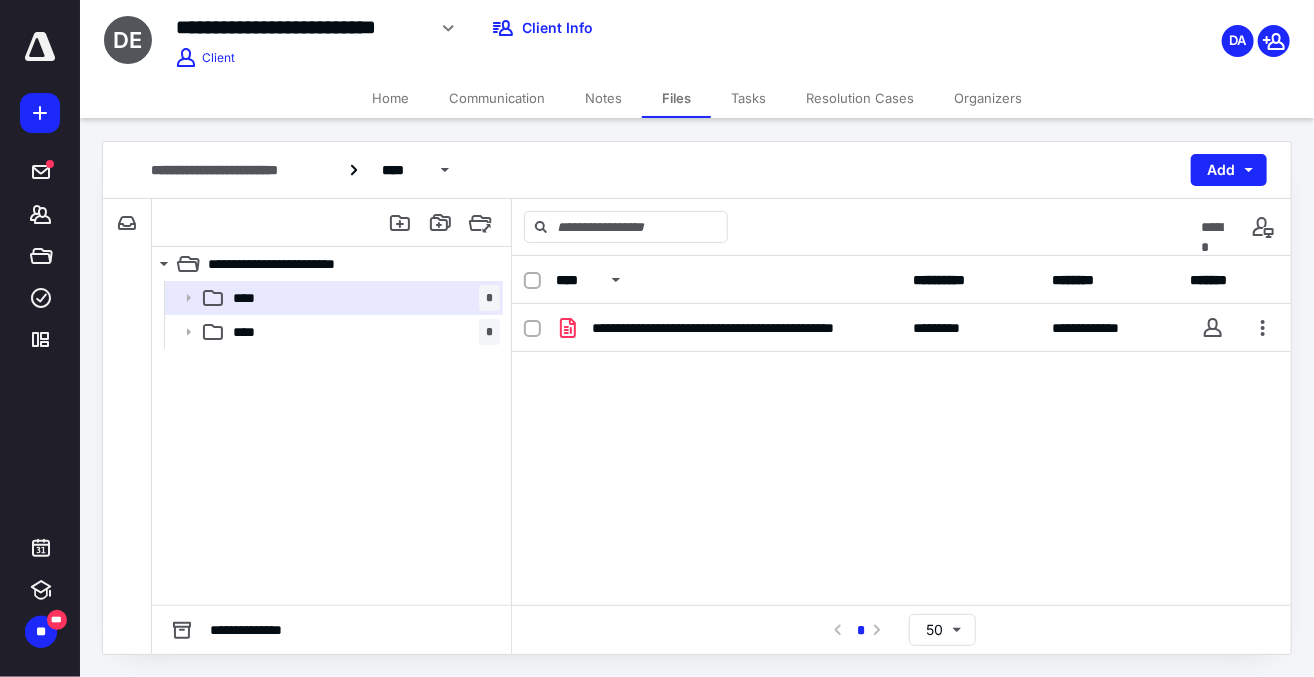 click on "**** *" at bounding box center [332, 332] 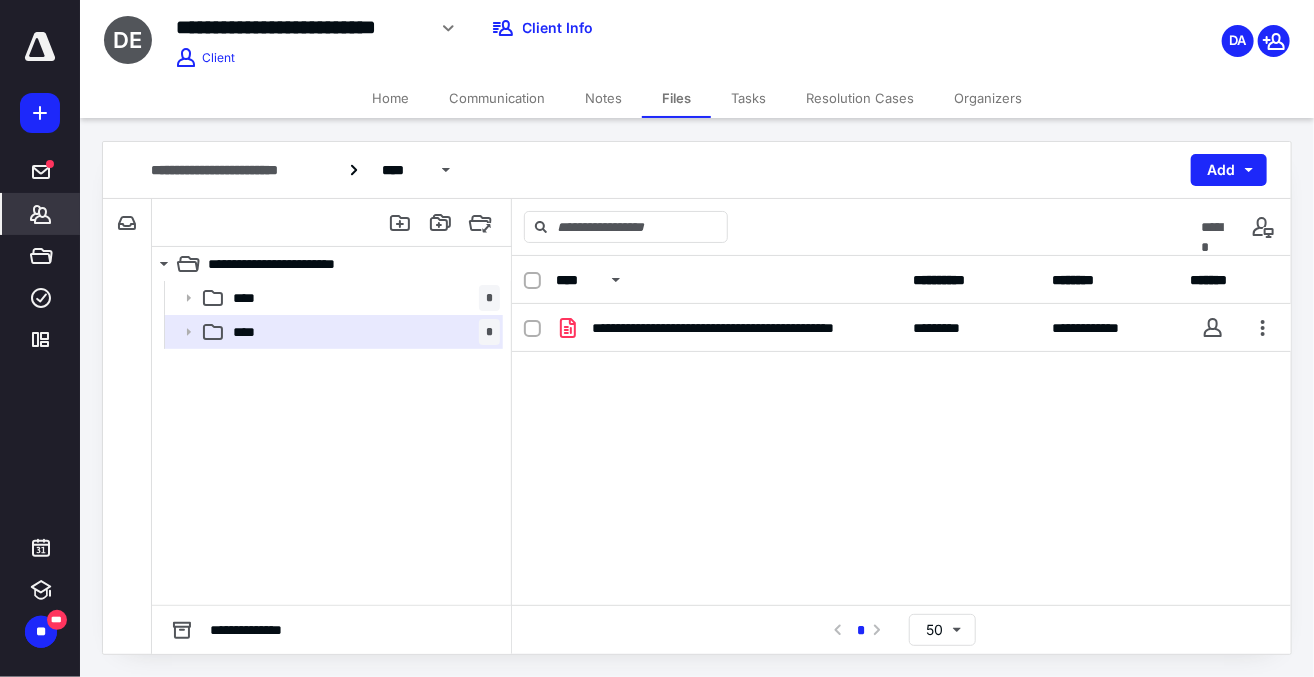 click 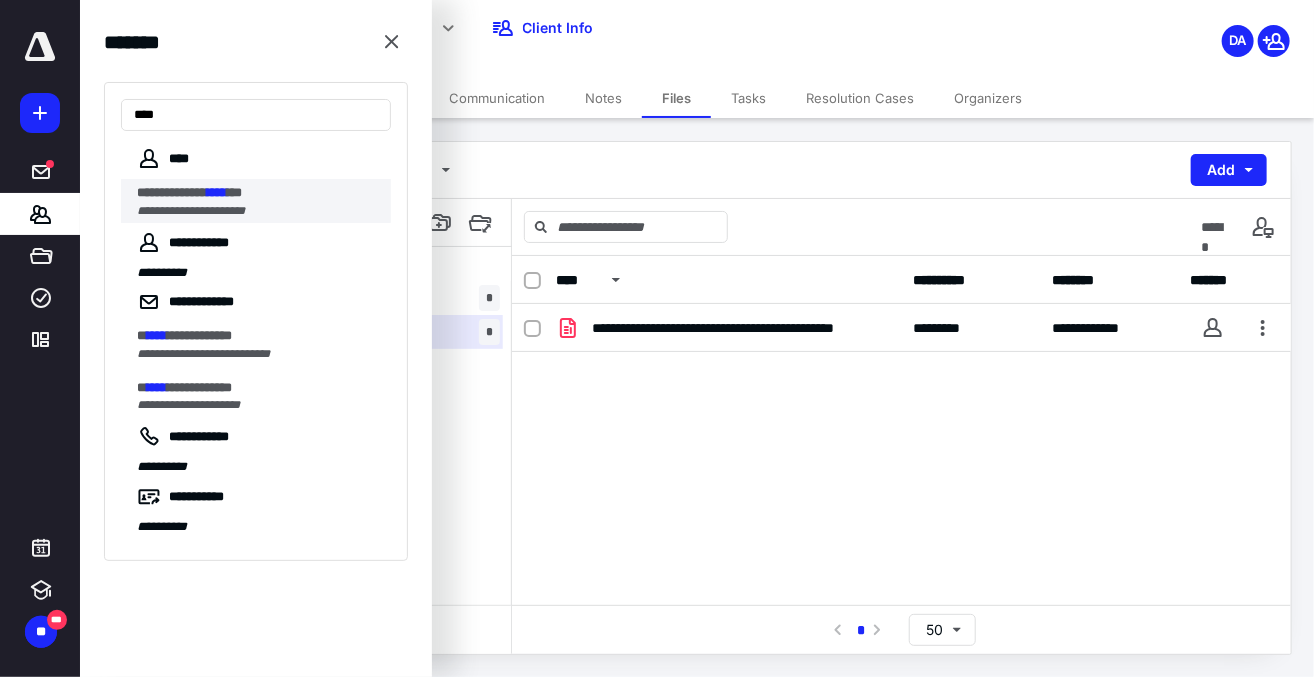 type on "****" 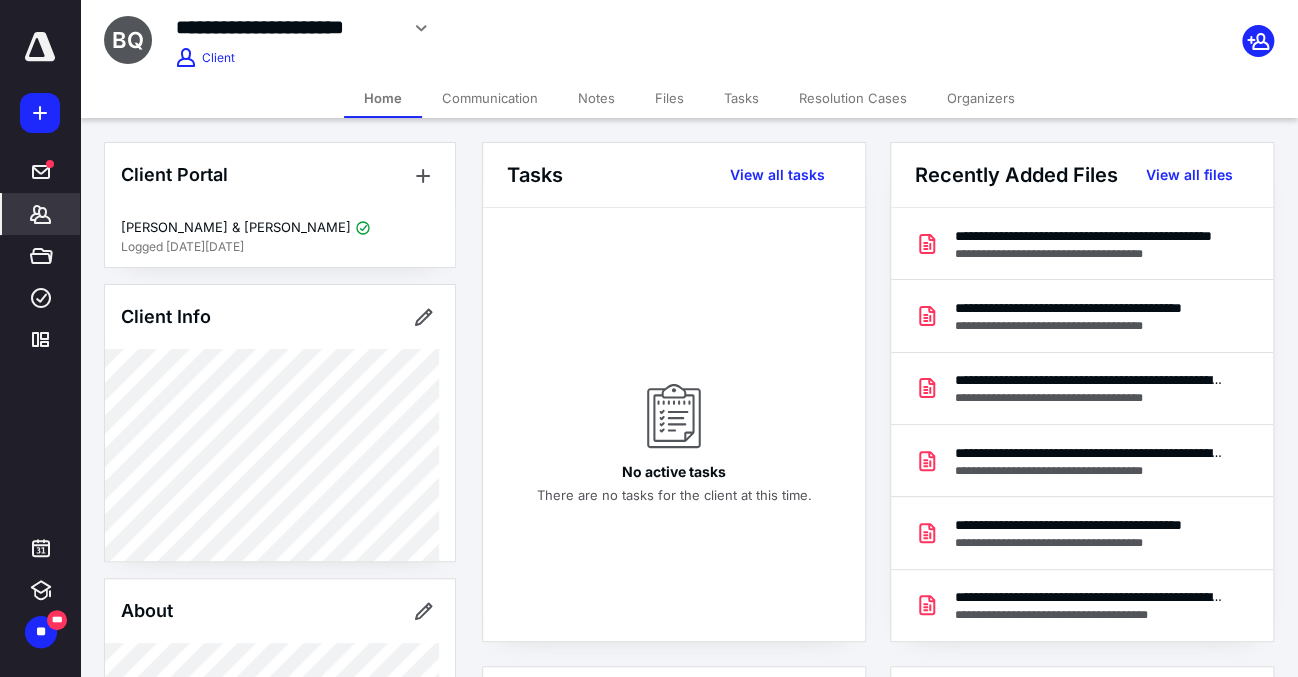click on "Tasks" at bounding box center [741, 98] 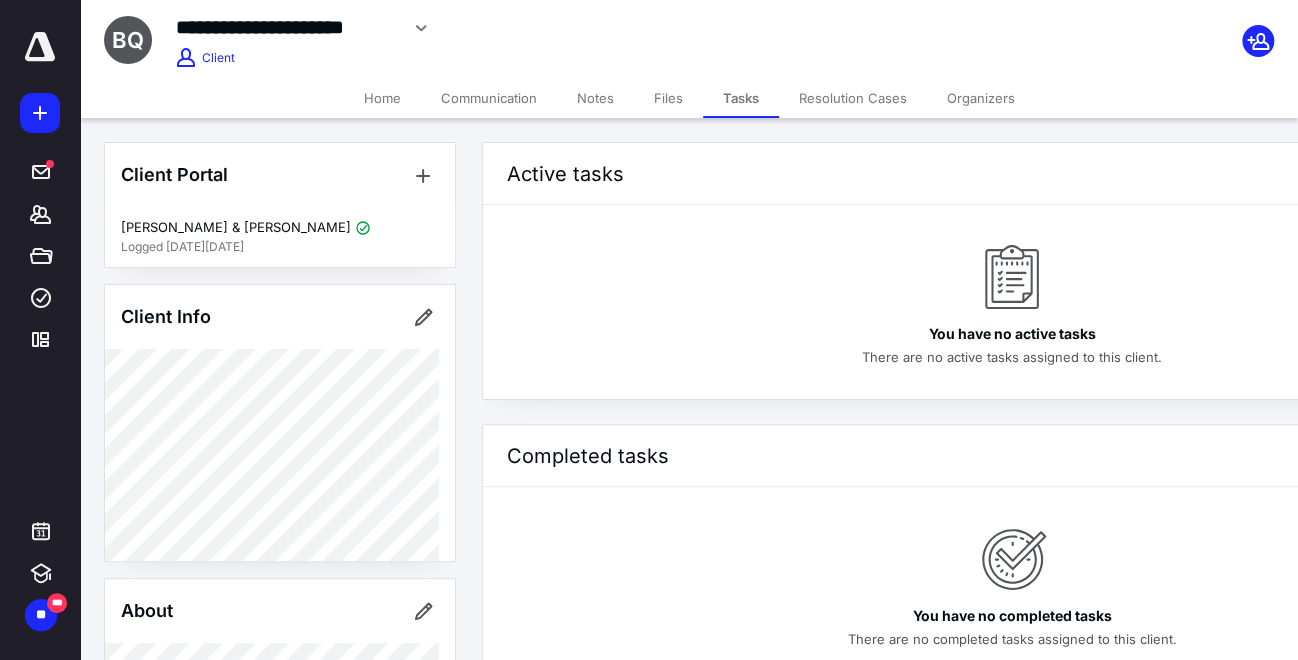 click on "Files" at bounding box center [668, 98] 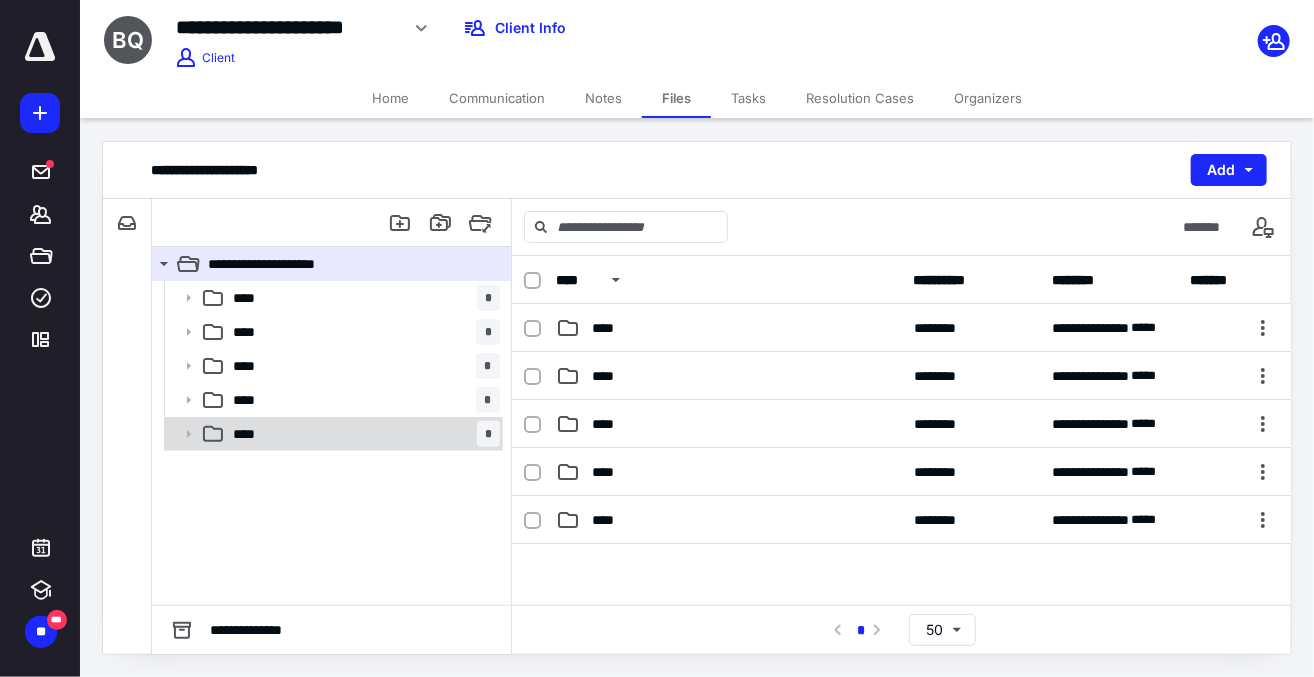 click on "**** *" at bounding box center [362, 434] 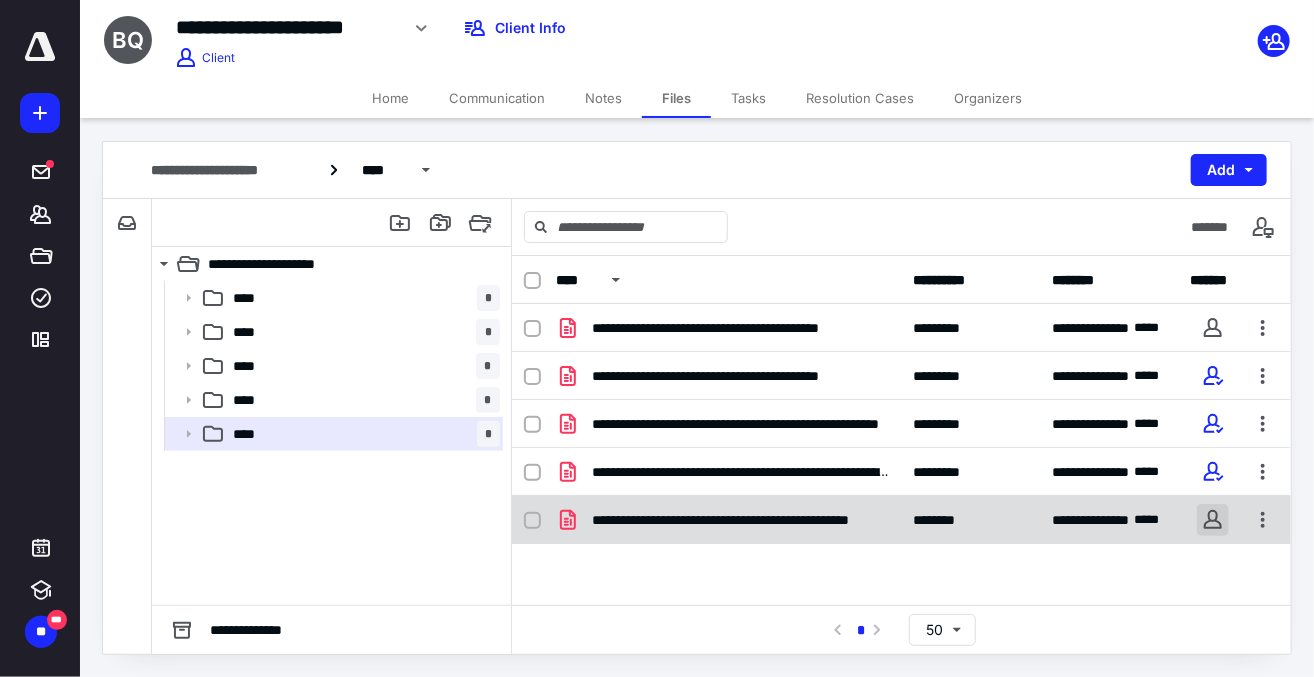 click at bounding box center [1213, 520] 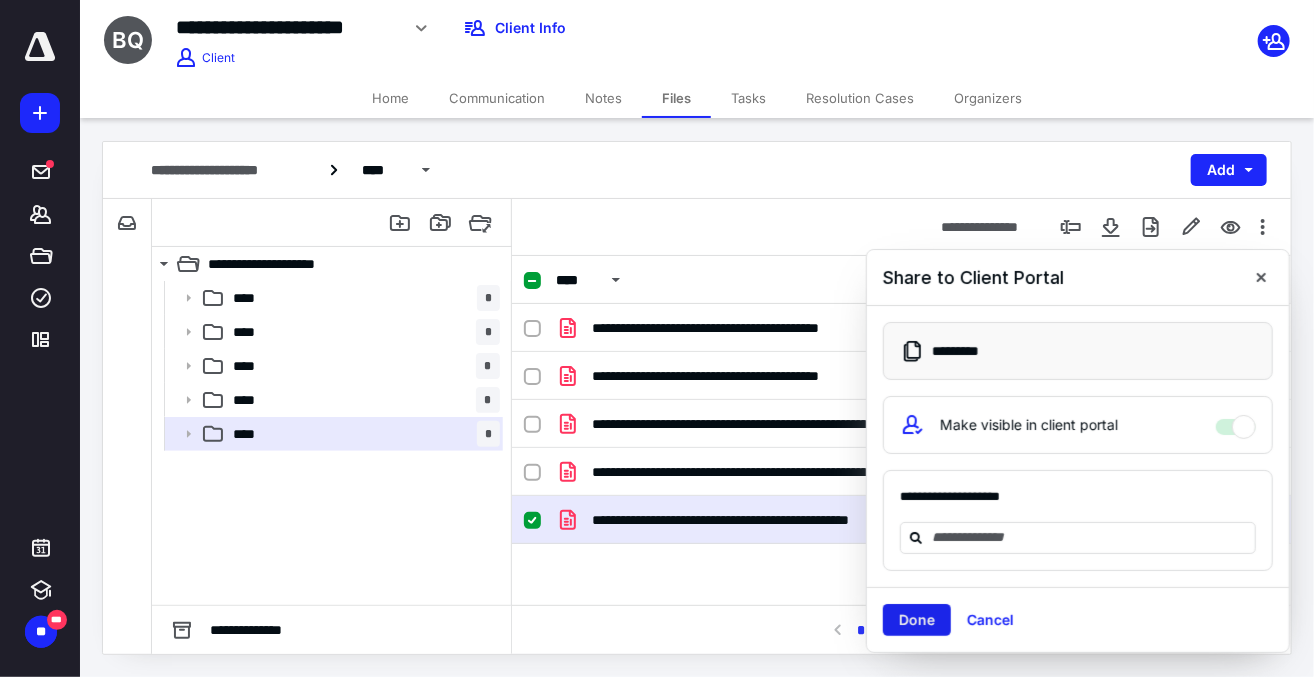 click on "Done" at bounding box center [917, 620] 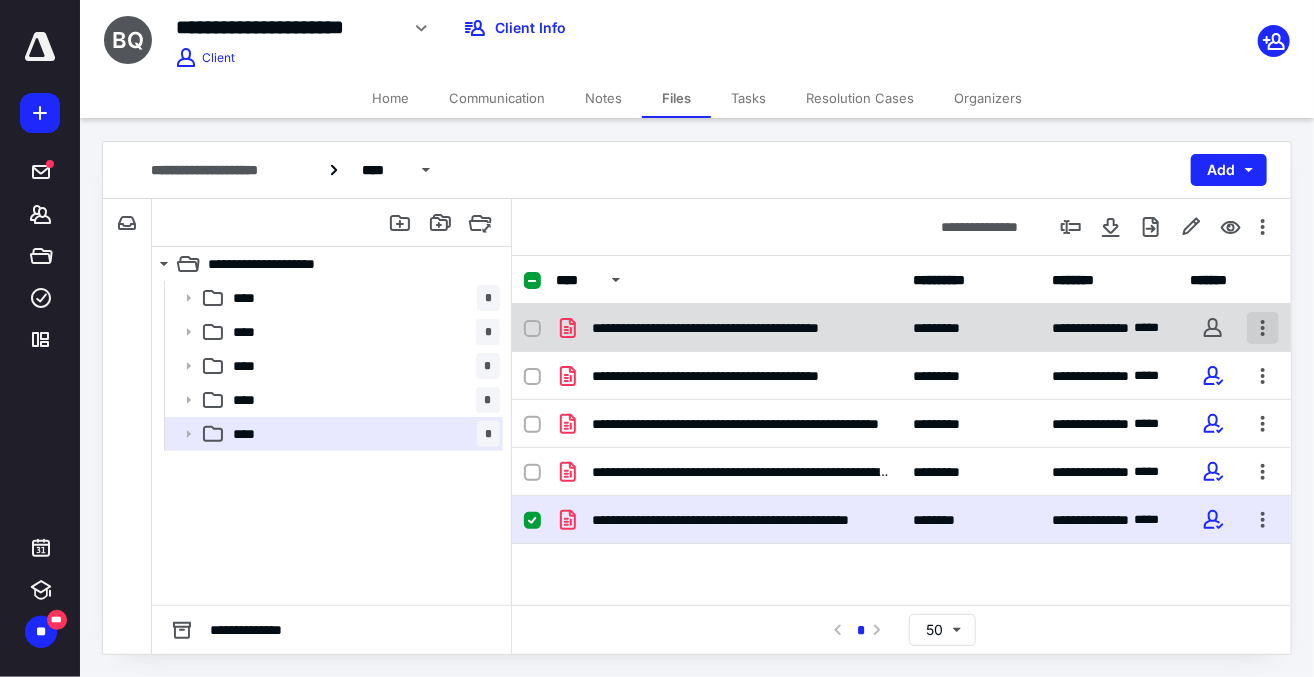click at bounding box center [1263, 328] 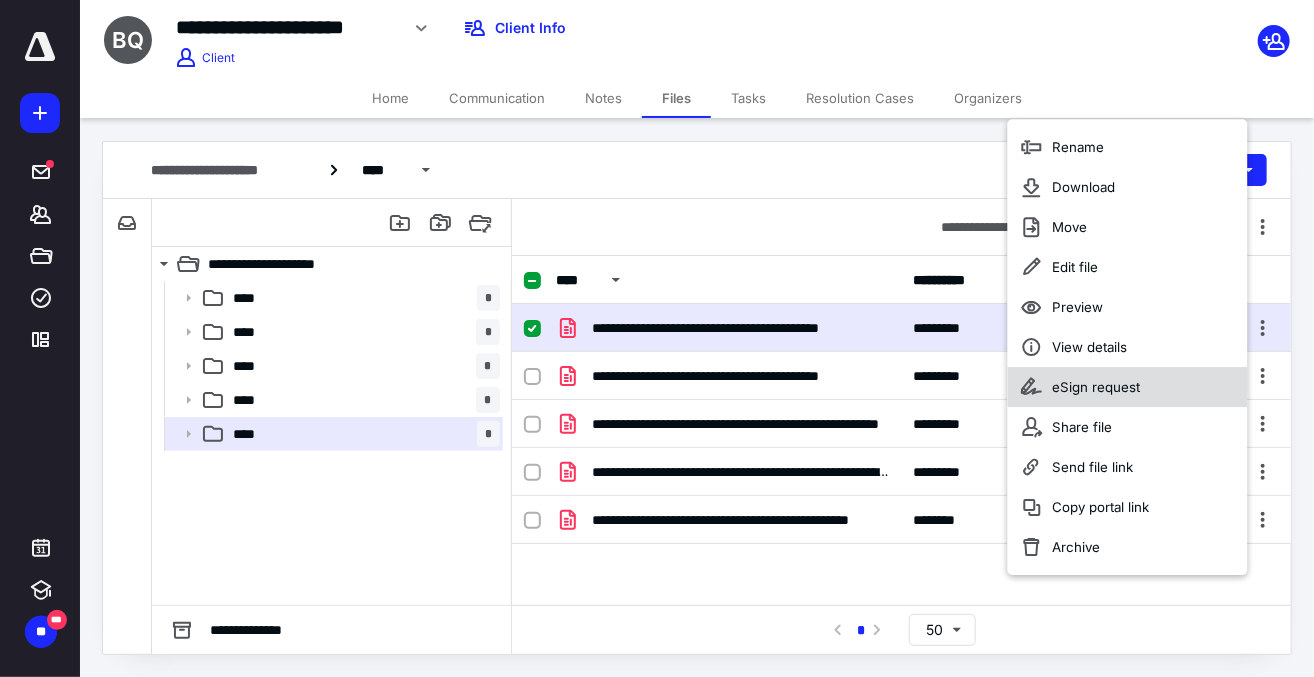 click on "eSign request" at bounding box center [1096, 387] 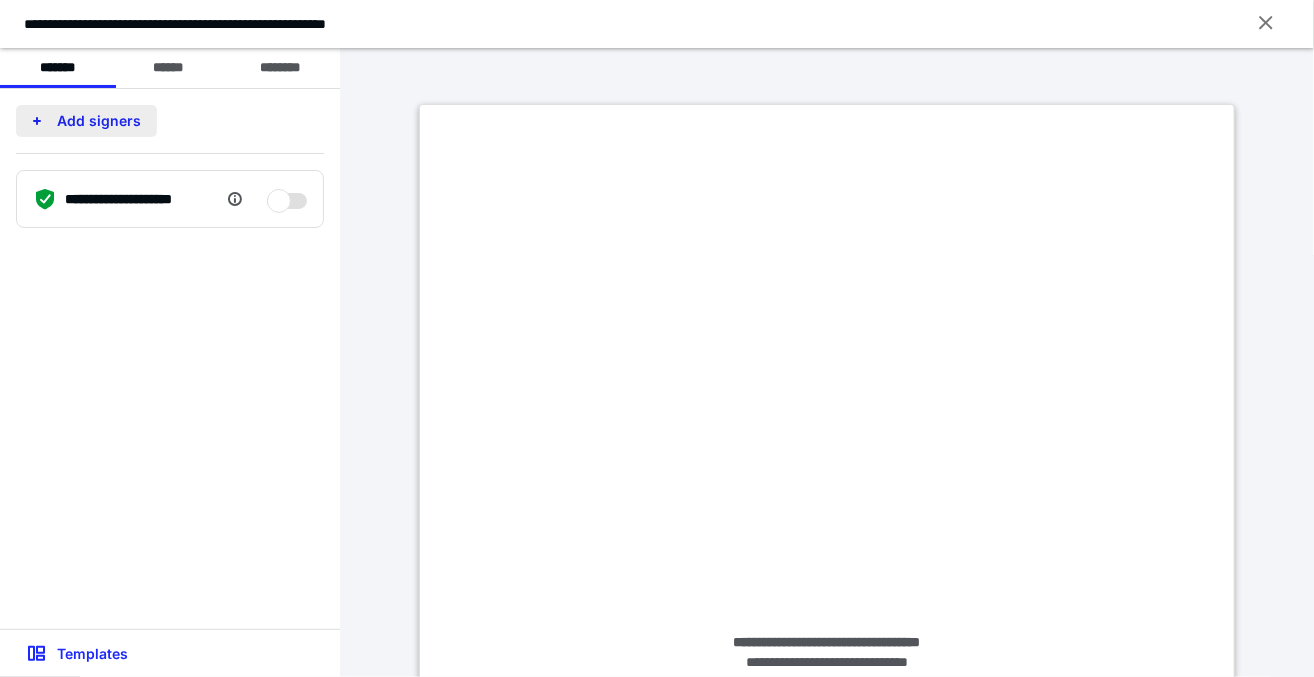 click on "Add signers" at bounding box center [86, 121] 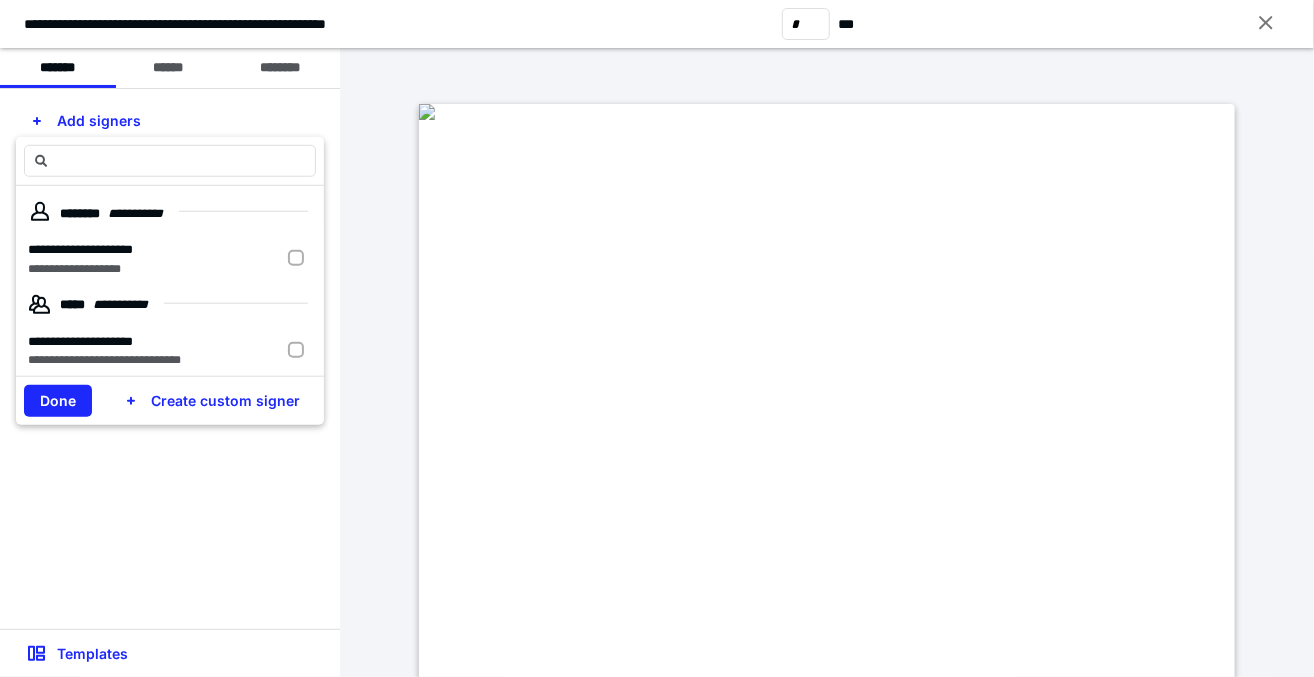 scroll, scrollTop: 11, scrollLeft: 0, axis: vertical 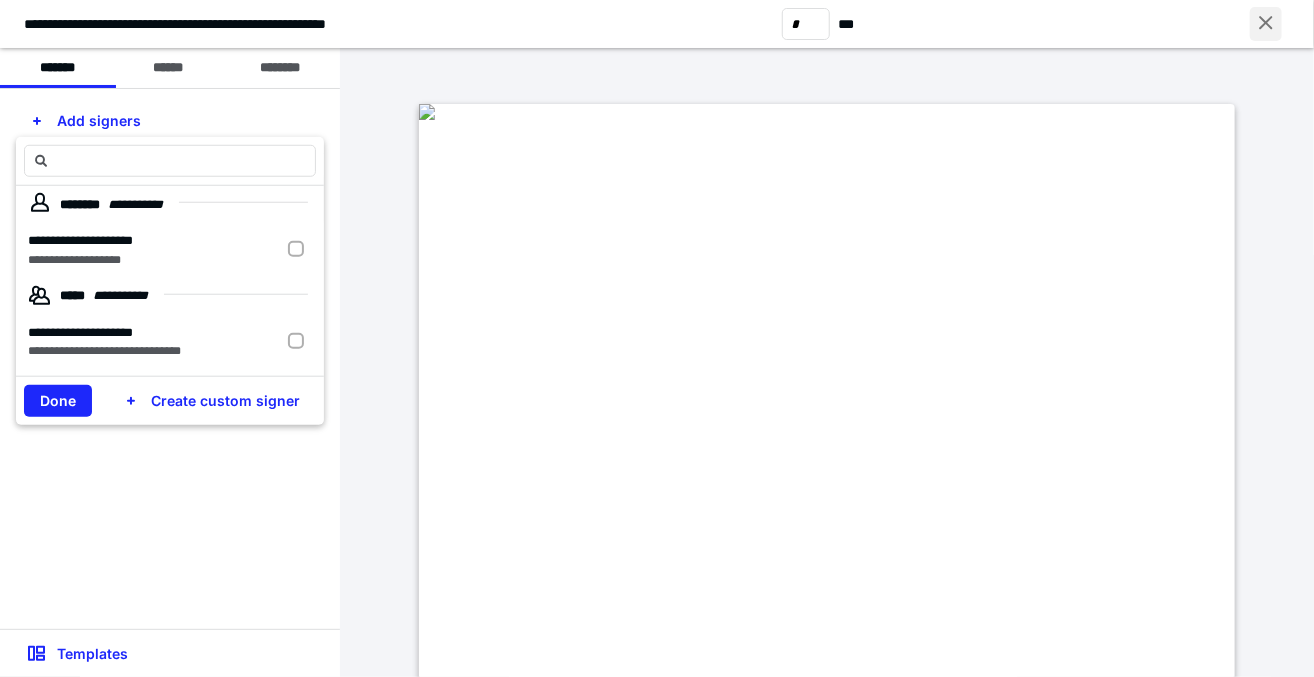 click at bounding box center (1266, 24) 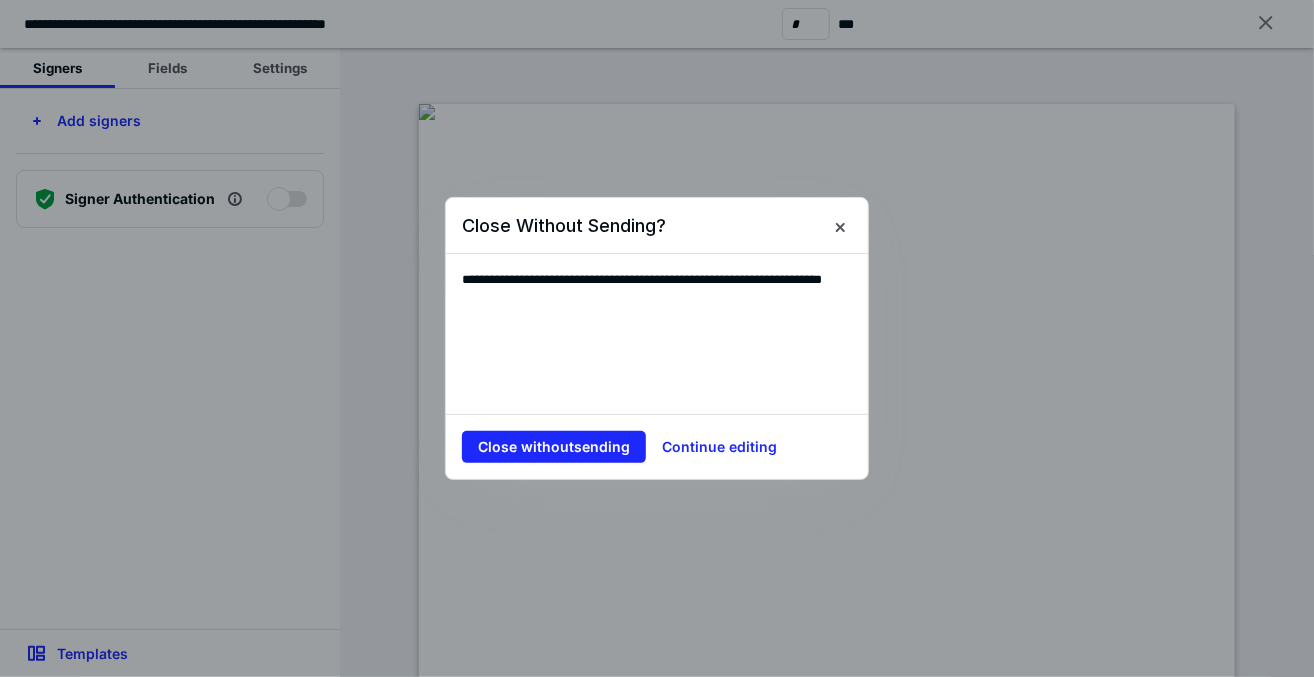 click on "Close without  sending Continue editing" at bounding box center [657, 446] 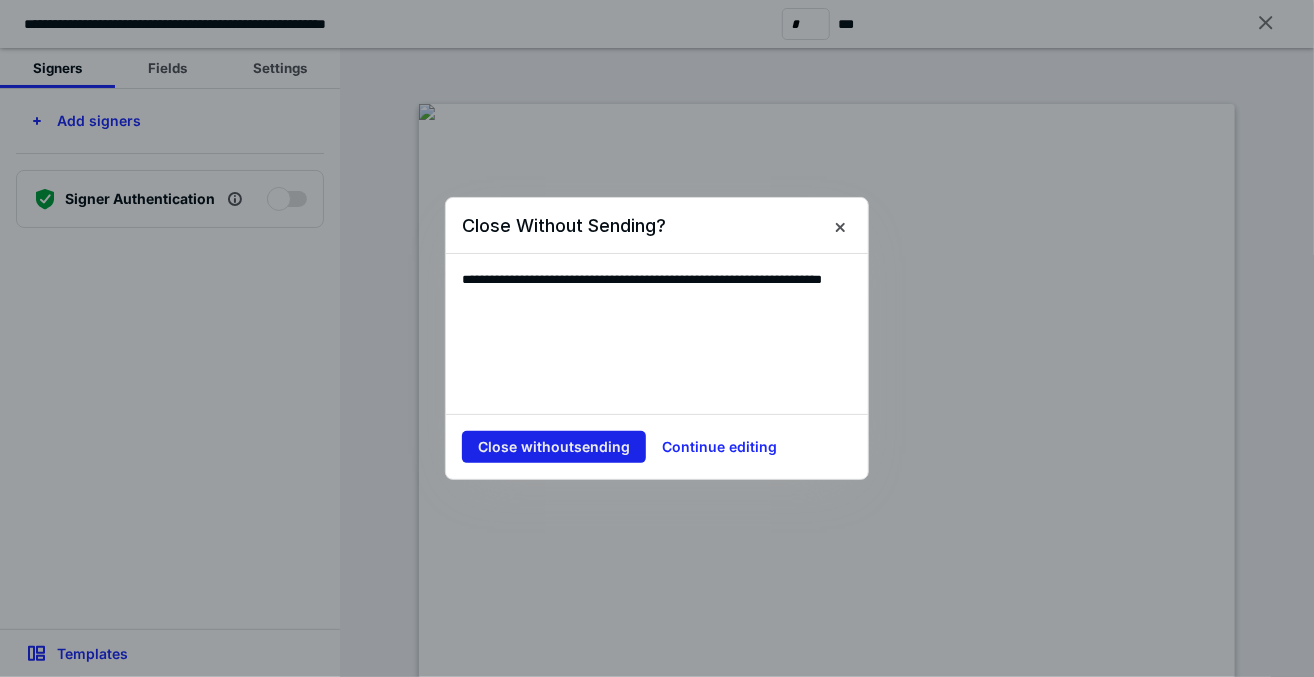 click on "Close without  sending" at bounding box center [554, 447] 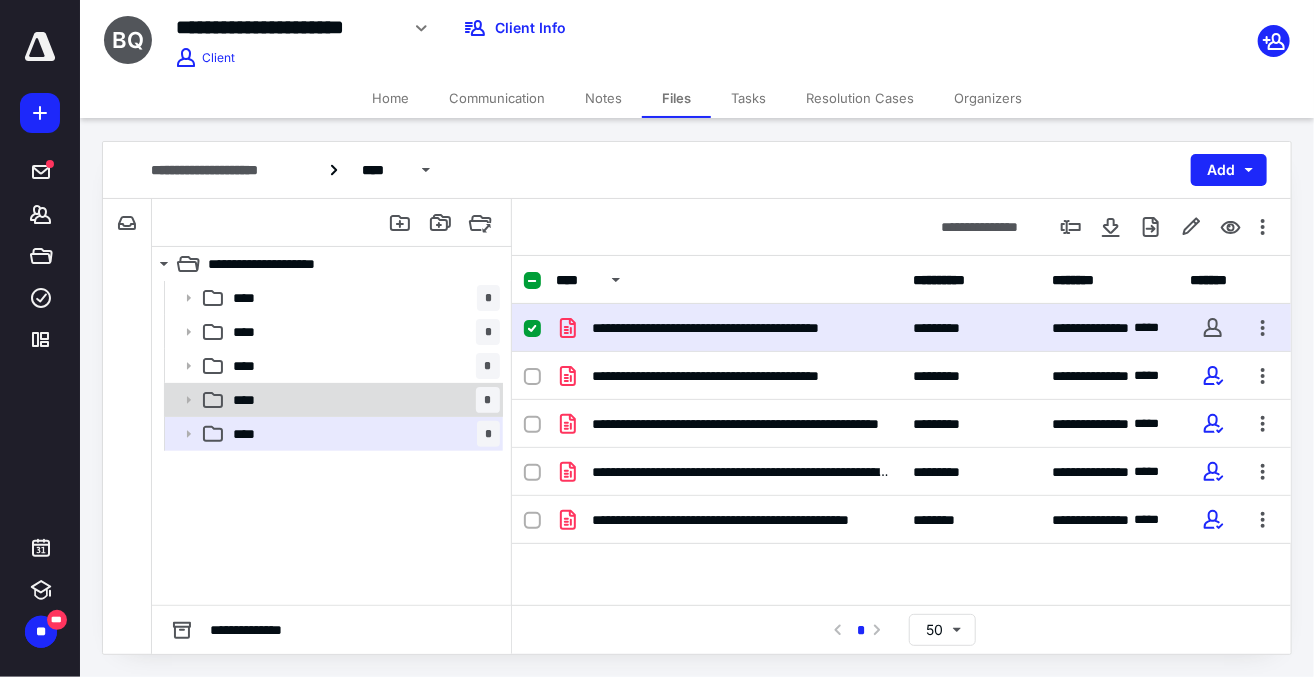 click on "**** *" at bounding box center (362, 400) 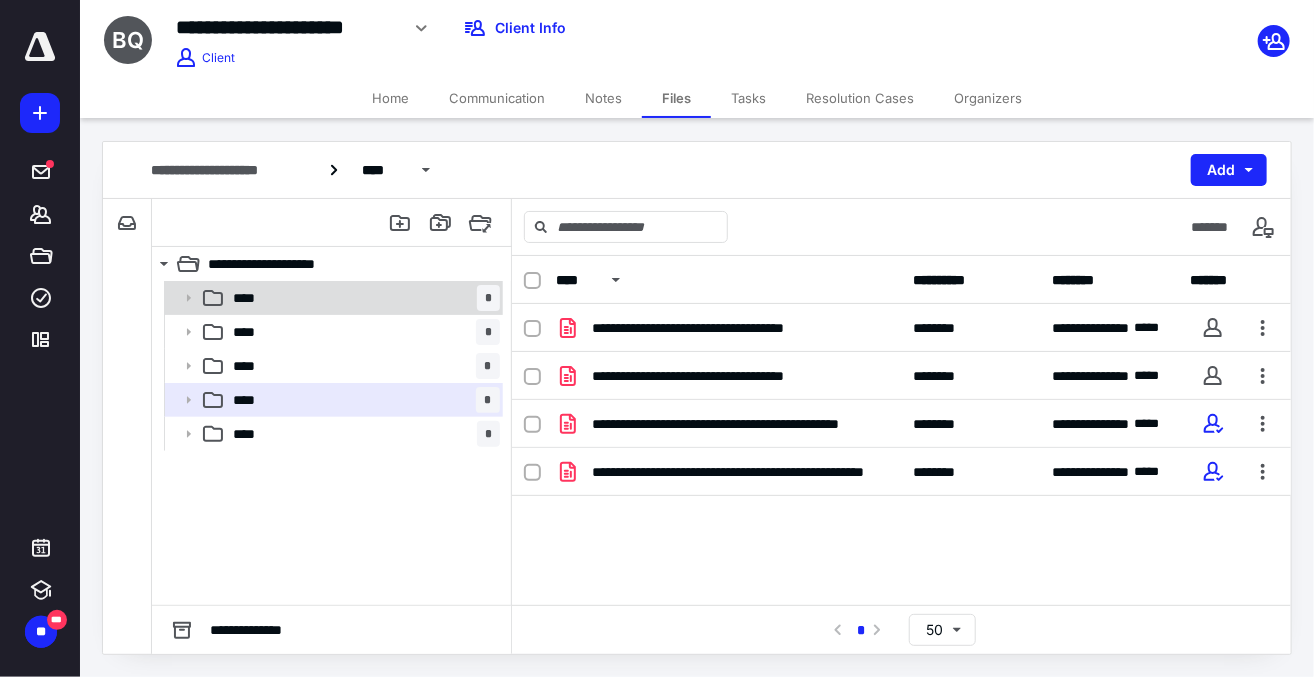 click on "**** *" at bounding box center [362, 298] 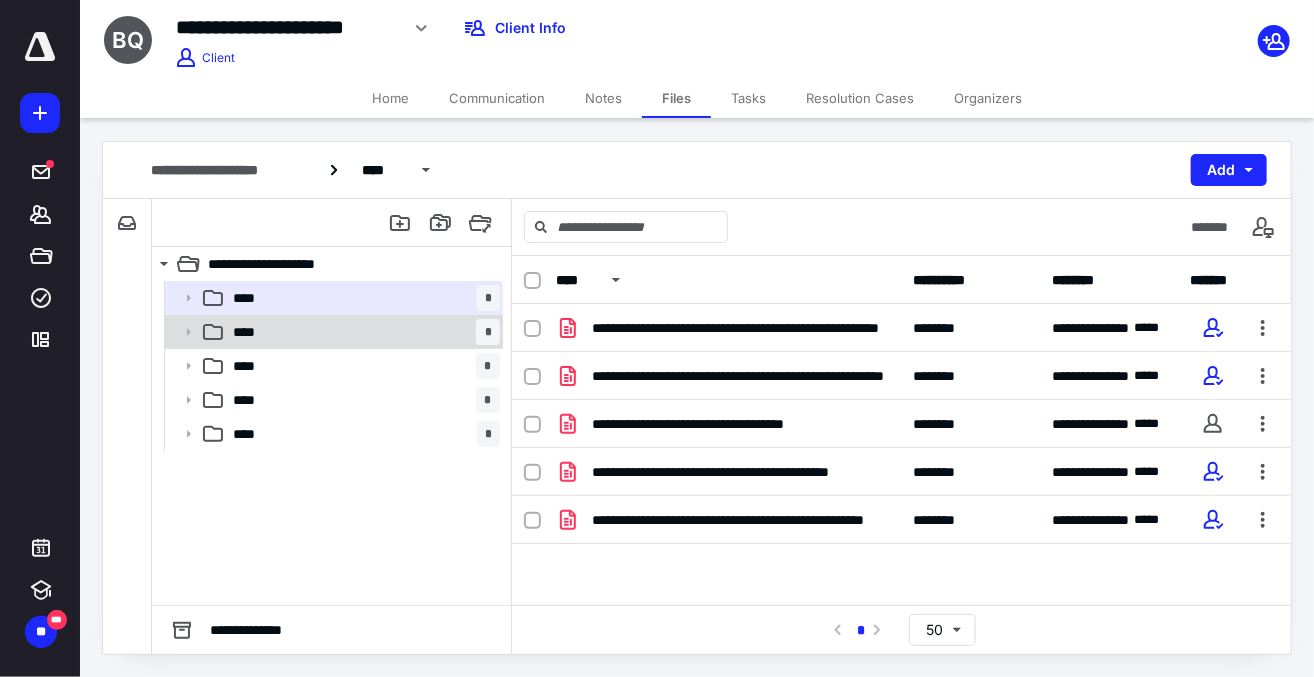 click on "**** *" at bounding box center [362, 332] 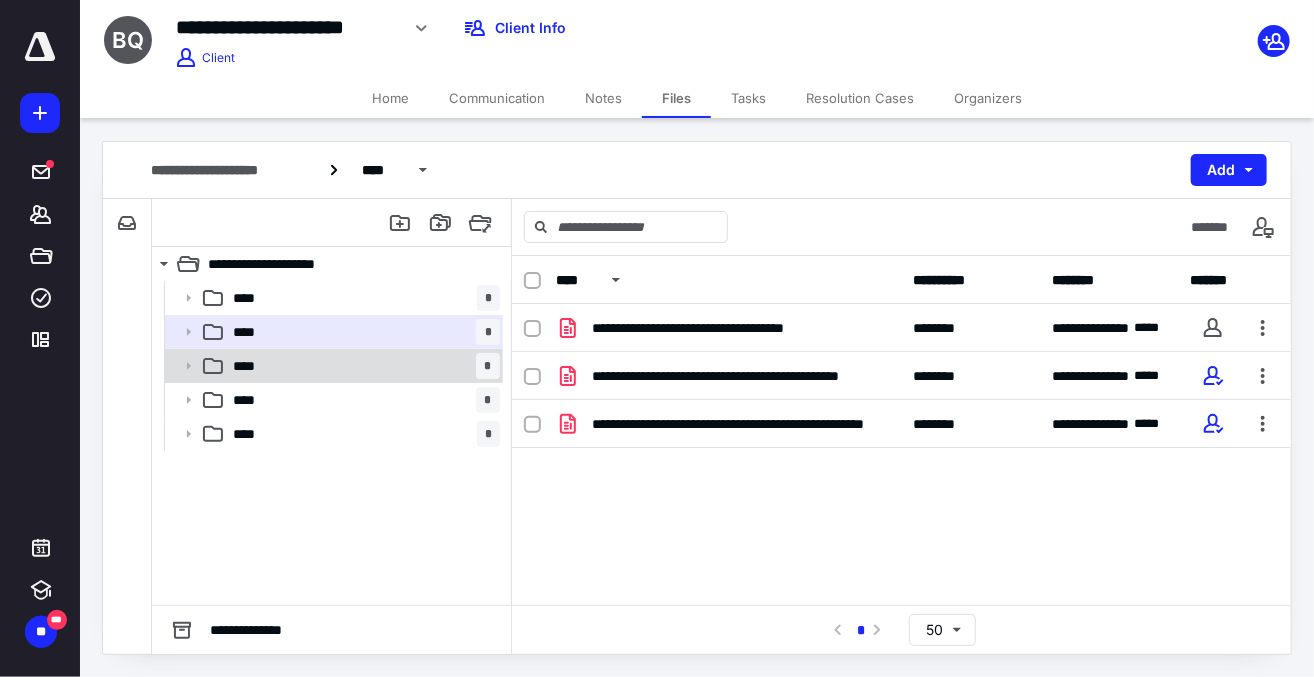 click on "**** *" at bounding box center [362, 366] 